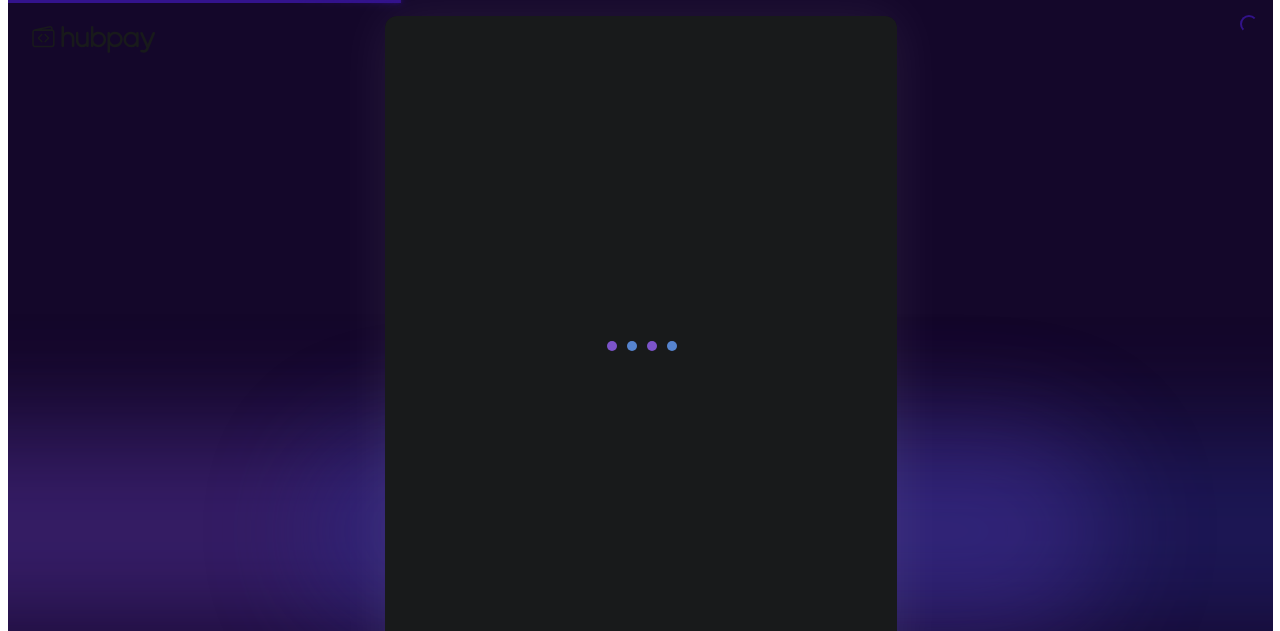 scroll, scrollTop: 0, scrollLeft: 0, axis: both 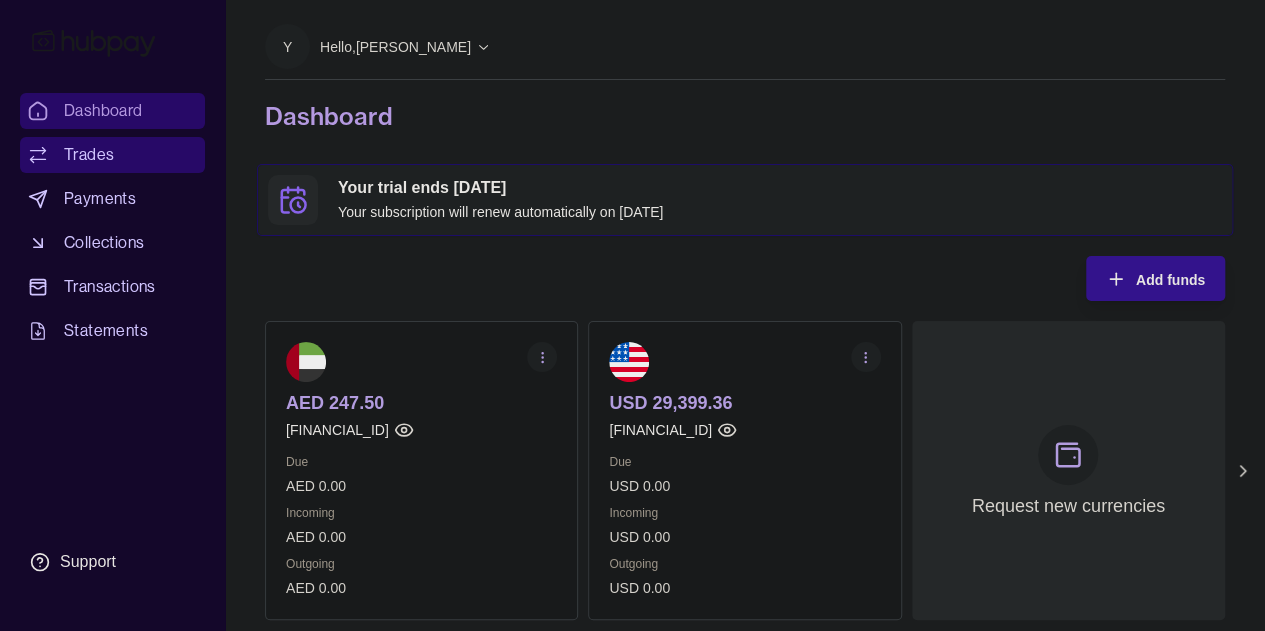 click on "Trades" at bounding box center [89, 155] 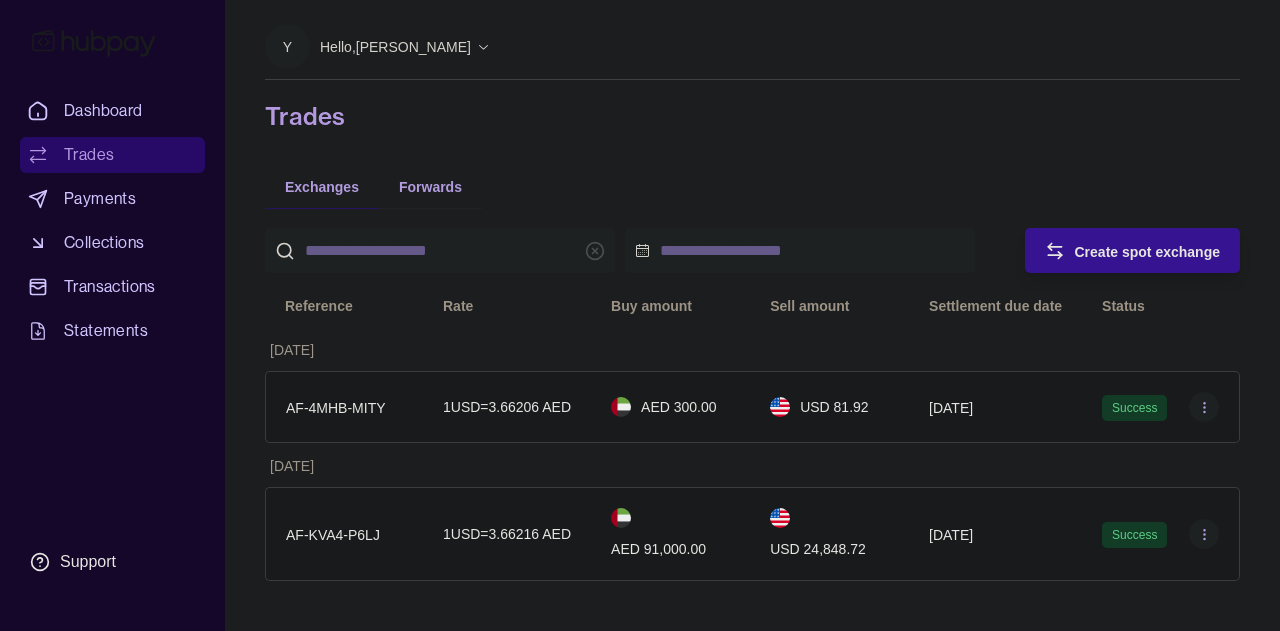 click on "Create spot exchange" at bounding box center (1148, 252) 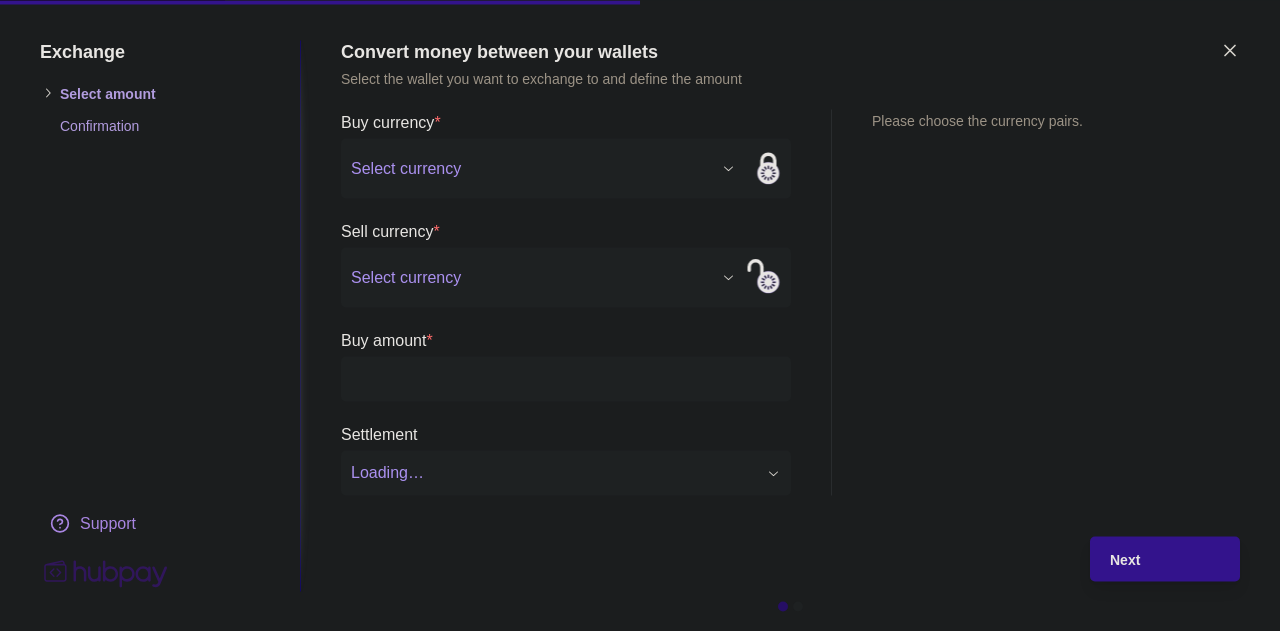 click on "Dashboard Trades Payments Collections Transactions Statements Support Y Hello,  [PERSON_NAME] STE Consulting Services FZE LLC Account Terms and conditions Privacy policy Sign out Trades Exchanges Forwards Create spot exchange Reference Rate Buy amount Sell amount Settlement due date Status [DATE] AF-4MHB-MITY 1  USD  =  3.66206   AED AED 300.00 USD 81.92 [DATE] Success [DATE] AF-KVA4-P6LJ 1  USD  =  3.66216   AED AED 91,000.00 USD 24,848.72 [DATE] Success Trades | Hubpay Exchange Select amount Confirmation Support Convert money between your wallets Select the wallet you want to exchange to and define the amount Buy currency  * Select currency *** *** Sell currency  * Select currency *** *** Buy amount  * Settlement Loading… Please choose the currency pairs. Next" at bounding box center [640, 315] 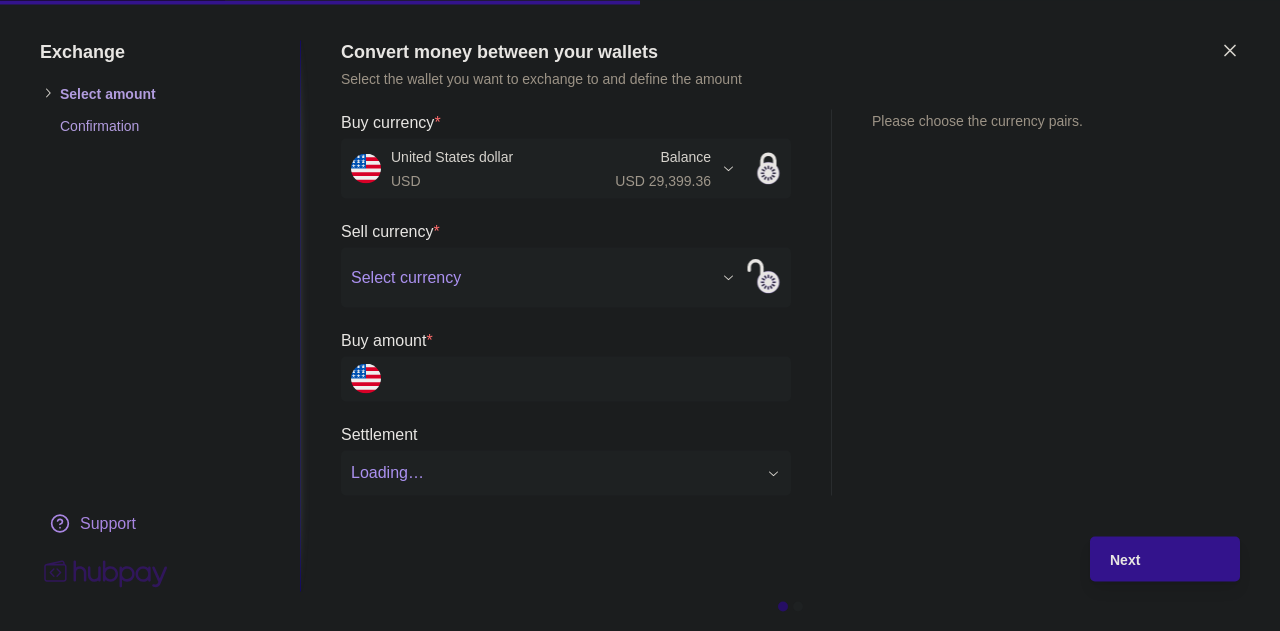 click on "Select currency" at bounding box center [531, 277] 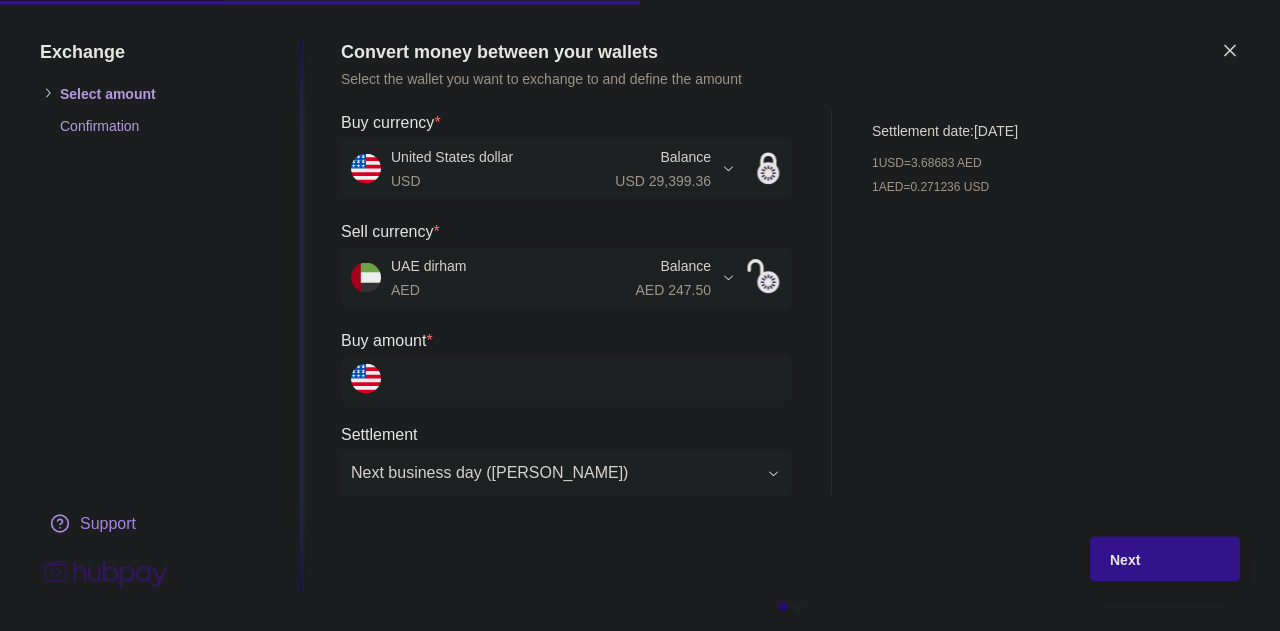 click on "Buy amount  *" at bounding box center (586, 378) 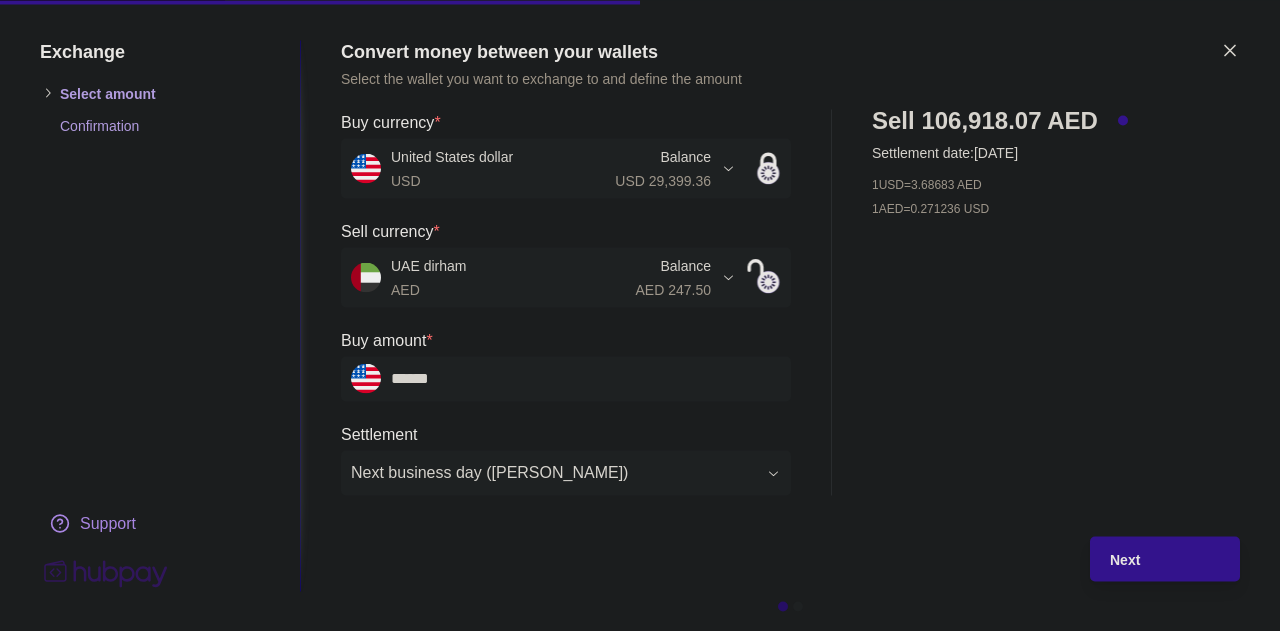 click on "**********" at bounding box center [566, 458] 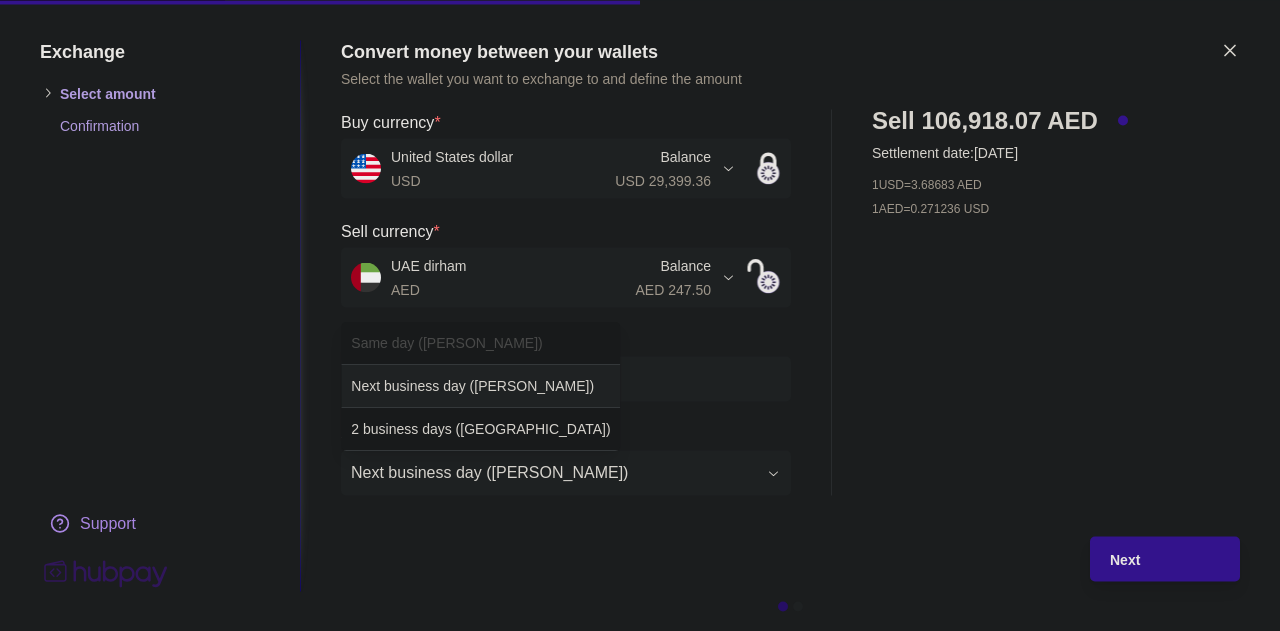 click on "**********" at bounding box center (640, 315) 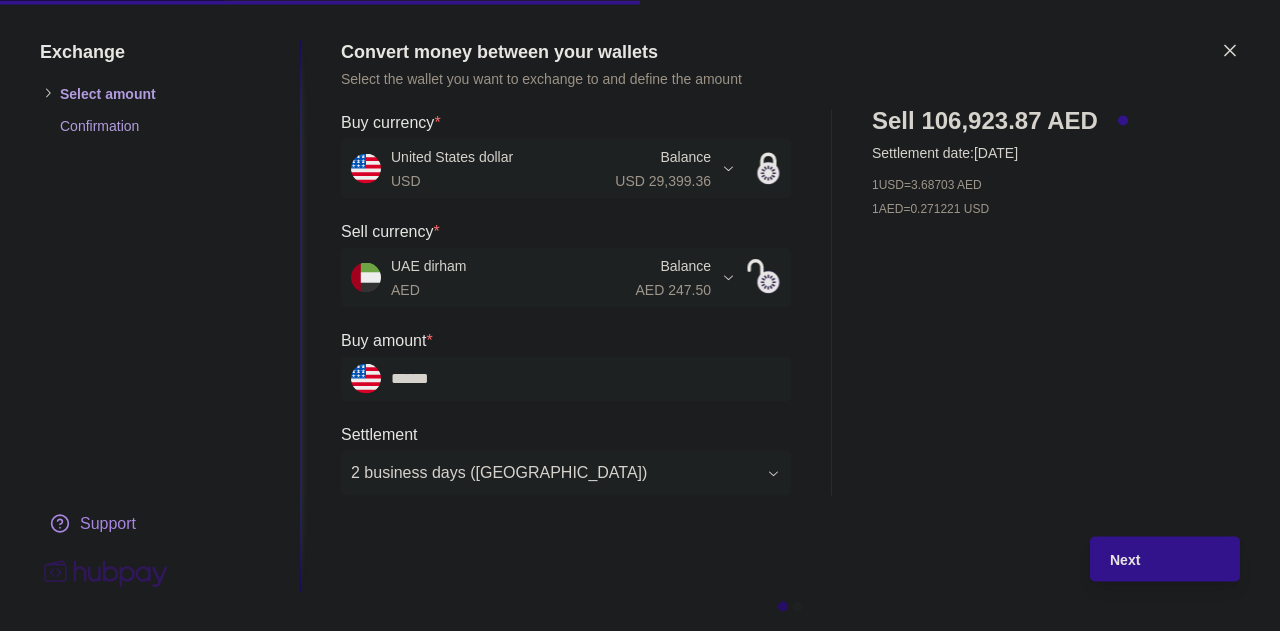 click on "**********" at bounding box center (640, 315) 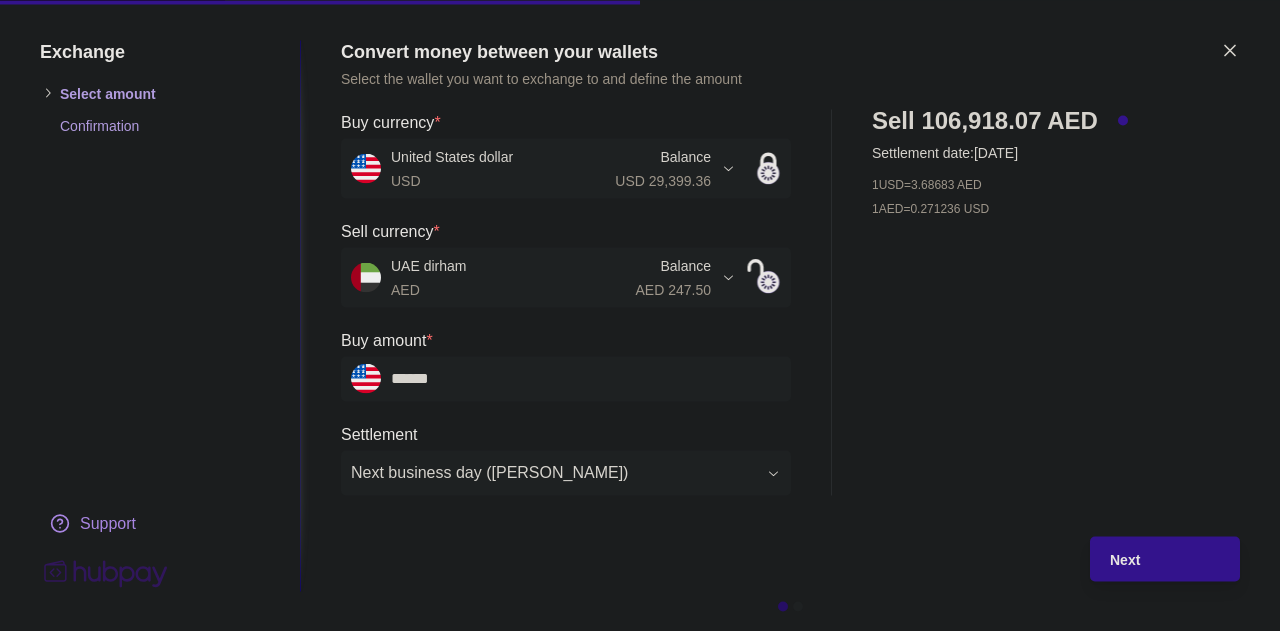click on "Next business day ([PERSON_NAME])" at bounding box center [553, 473] 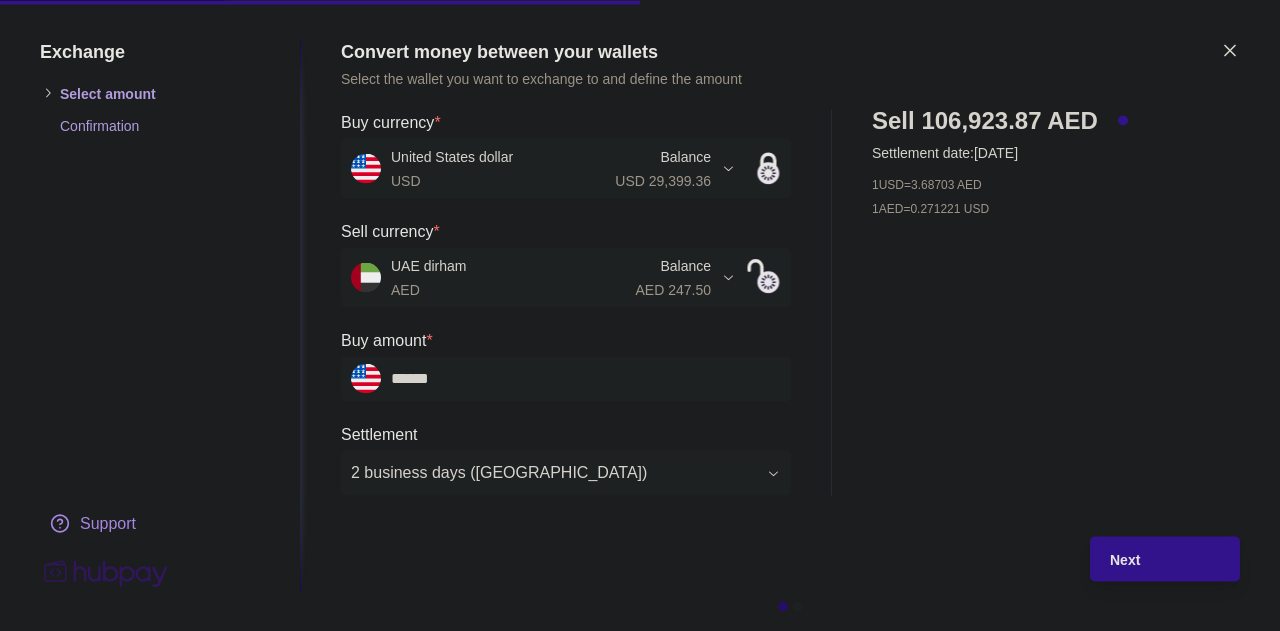 click on "**********" at bounding box center [640, 315] 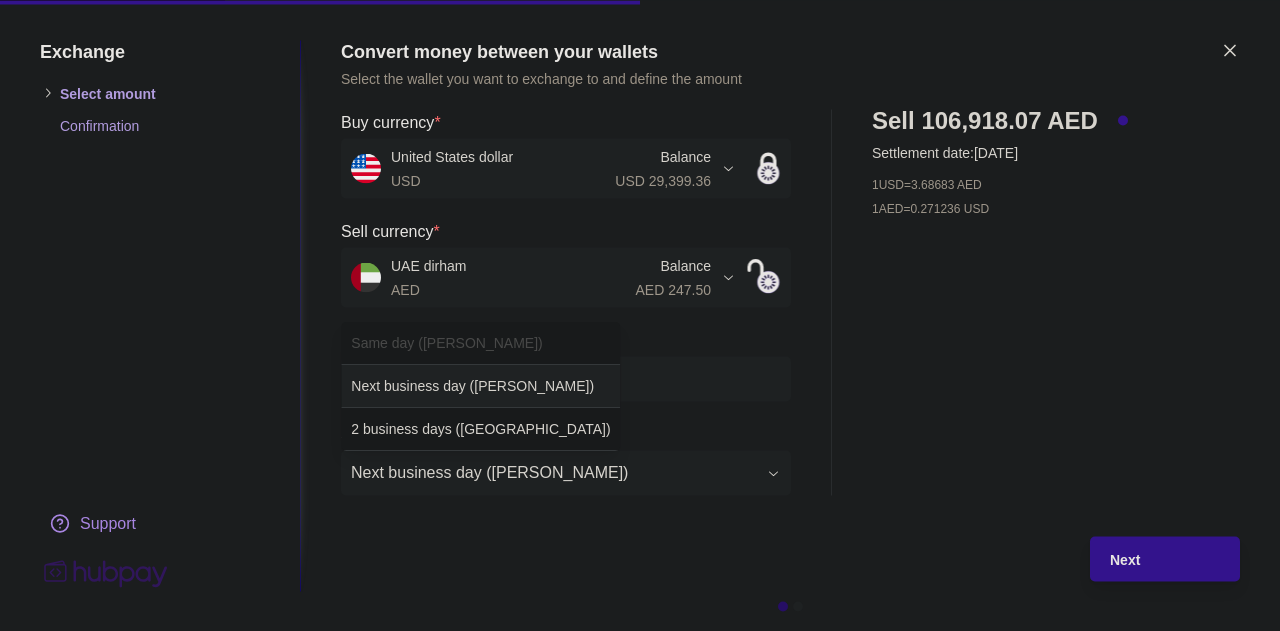 click on "**********" at bounding box center (640, 315) 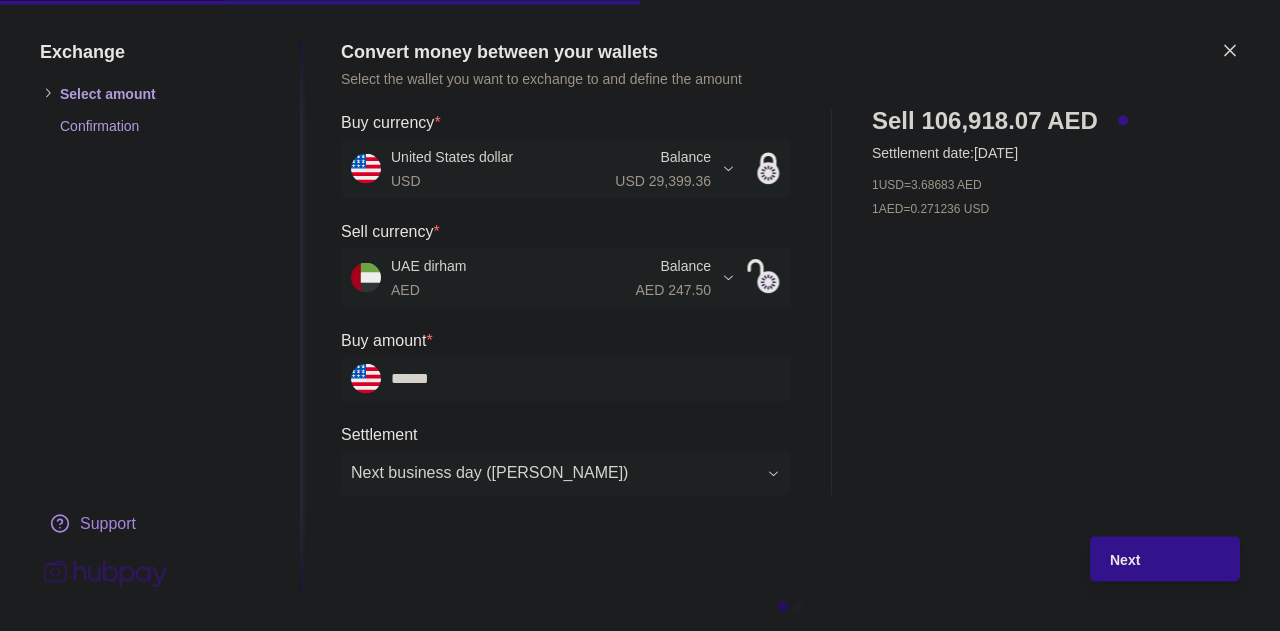 click on "**********" at bounding box center (640, 315) 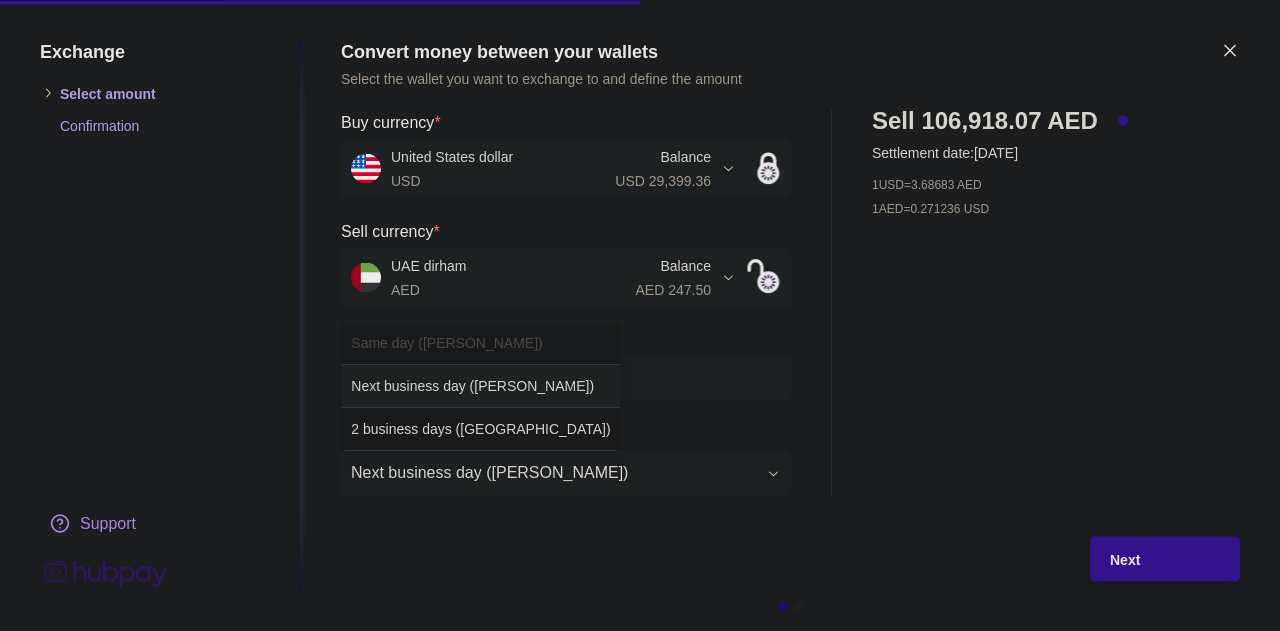 click on "**********" at bounding box center (640, 315) 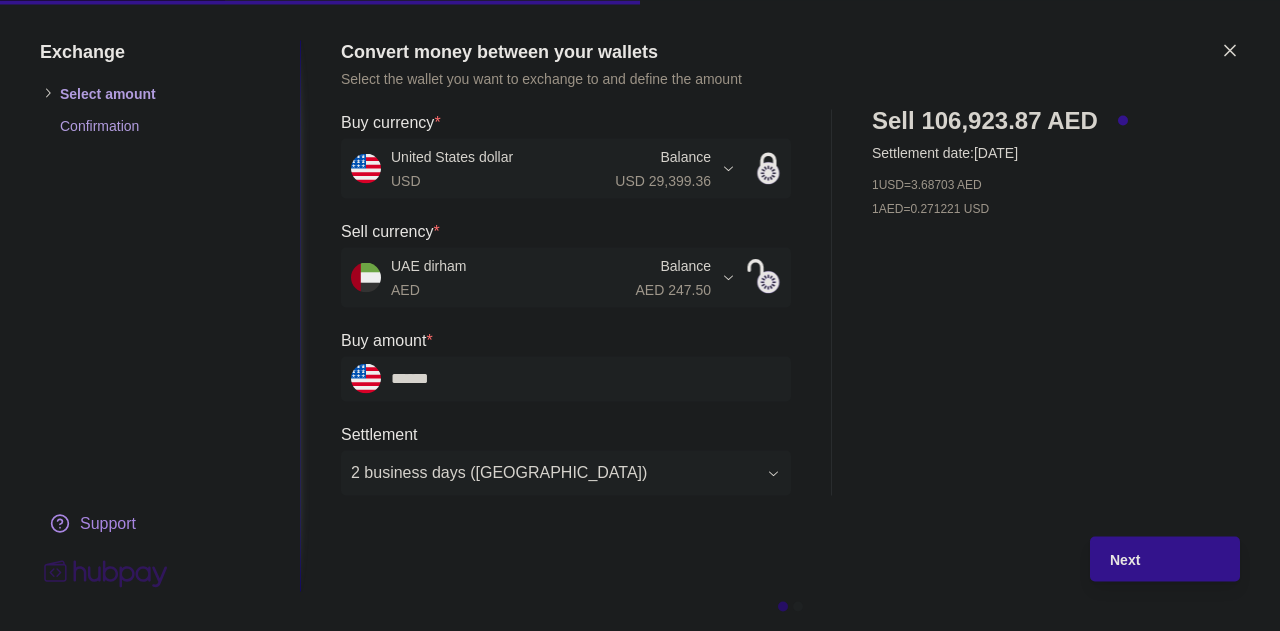 click on "**********" at bounding box center (640, 315) 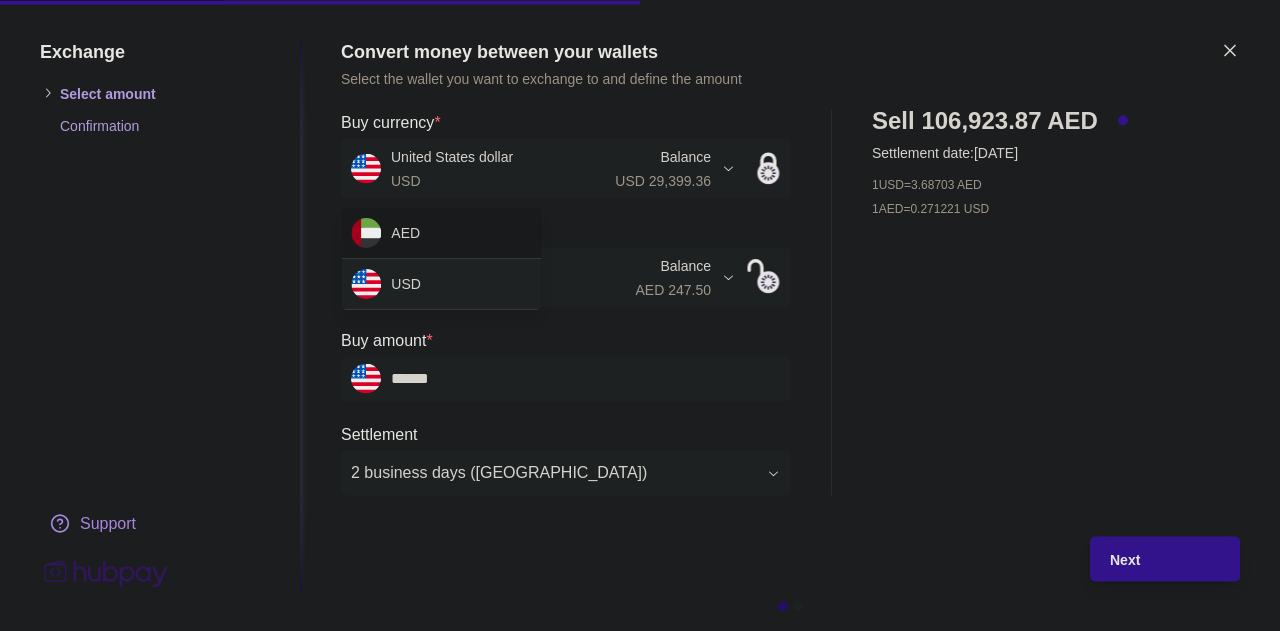 click on "**********" at bounding box center (640, 315) 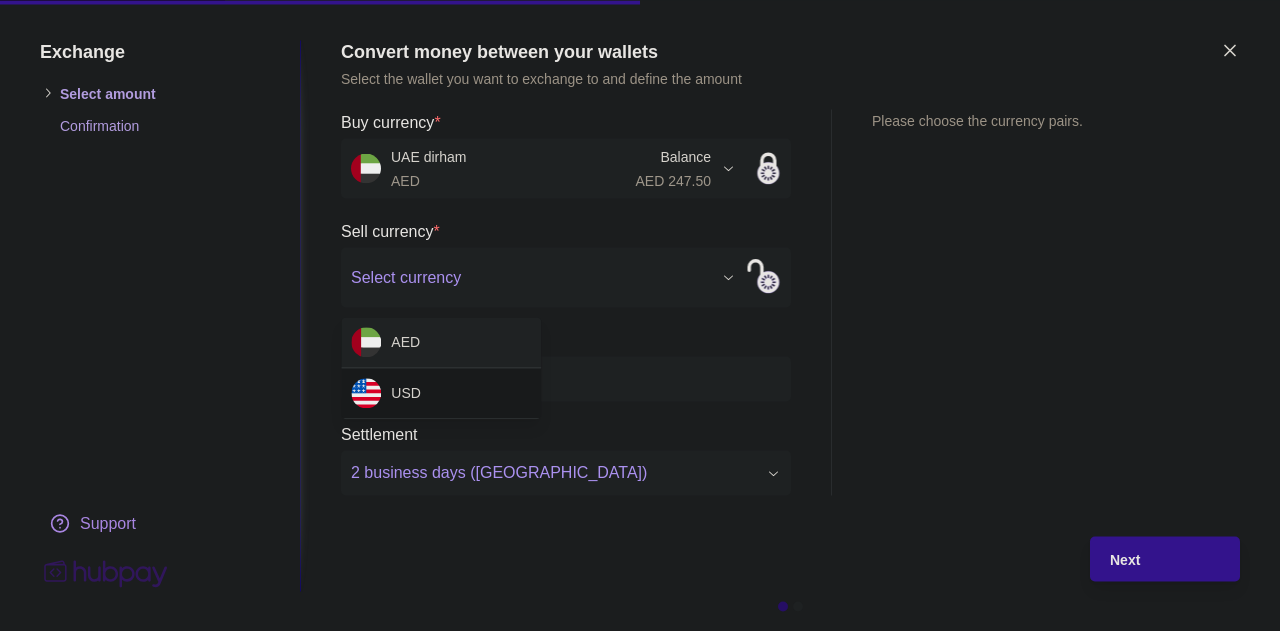 click on "Dashboard Trades Payments Collections Transactions Statements Support Y Hello,  [PERSON_NAME] STE Consulting Services FZE LLC Account Terms and conditions Privacy policy Sign out Trades Exchanges Forwards Create spot exchange Reference Rate Buy amount Sell amount Settlement due date Status [DATE] AF-4MHB-MITY 1  USD  =  3.66206   AED AED 300.00 USD 81.92 [DATE] Success [DATE] AF-KVA4-P6LJ 1  USD  =  3.66216   AED AED 91,000.00 USD 24,848.72 [DATE] Success Trades | Hubpay Exchange Select amount Confirmation Support Convert money between your wallets Select the wallet you want to exchange to and define the amount Buy currency  * UAE dirham AED Balance AED 247.50 *** *** Sell currency  * Select currency *** *** Buy amount  * ********* Settlement 2 business days (SP) Please choose the currency pairs. Next AED USD" at bounding box center [640, 315] 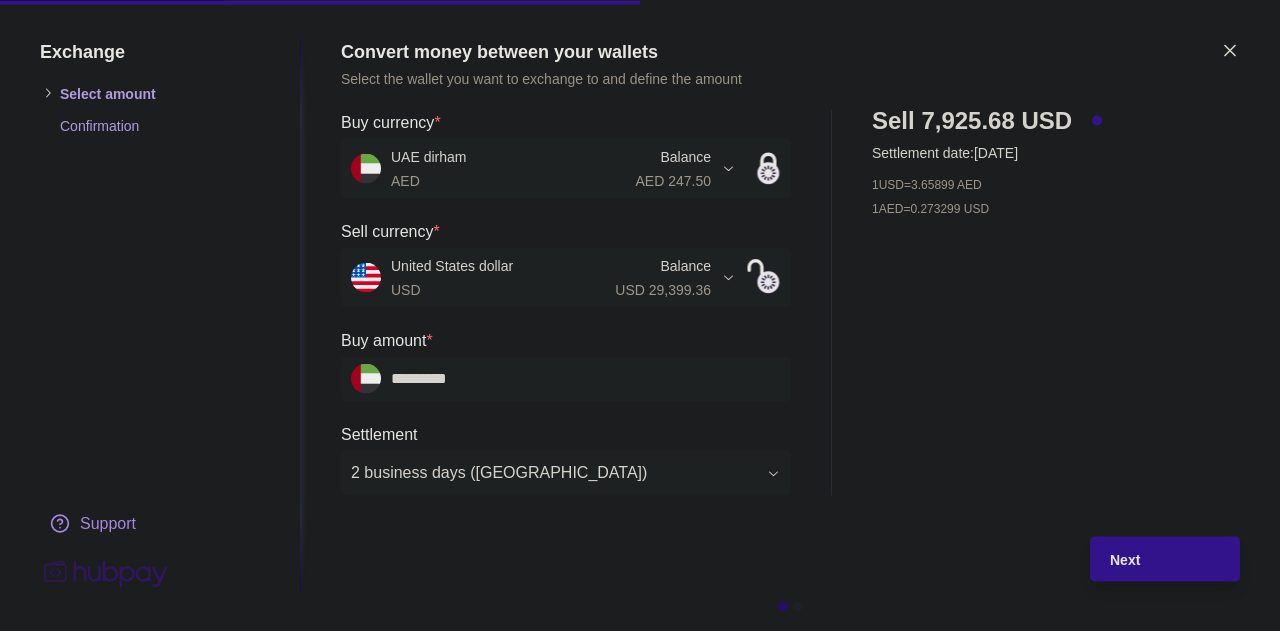 drag, startPoint x: 487, startPoint y: 370, endPoint x: 345, endPoint y: 378, distance: 142.22517 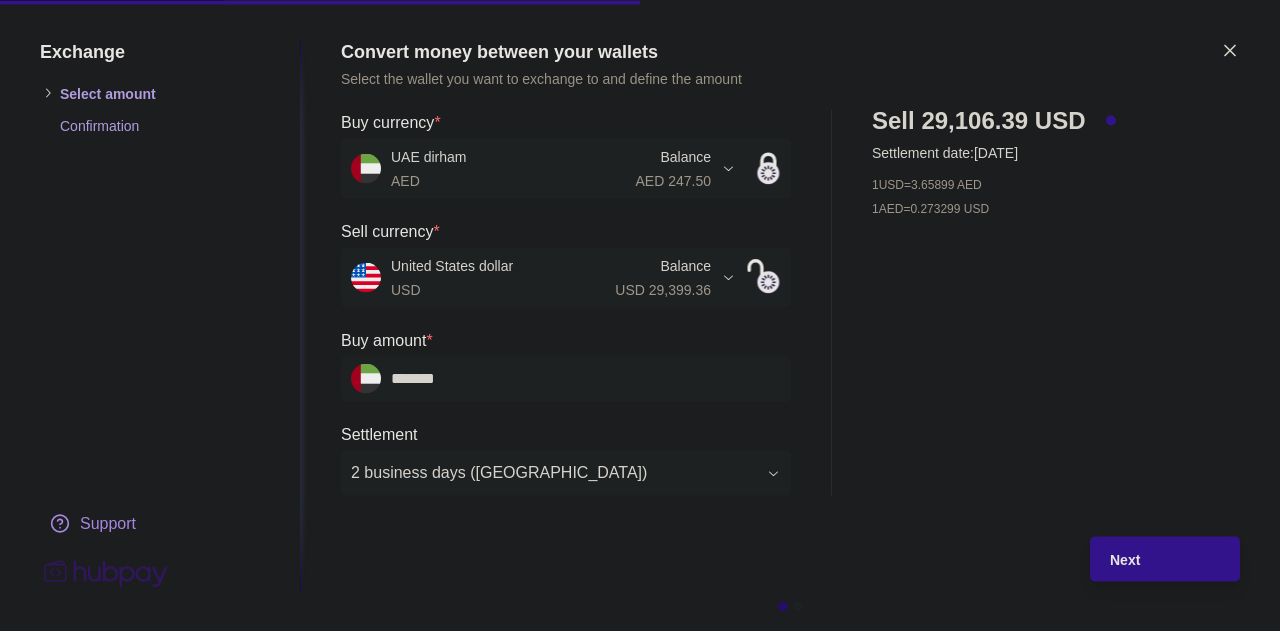 type on "*******" 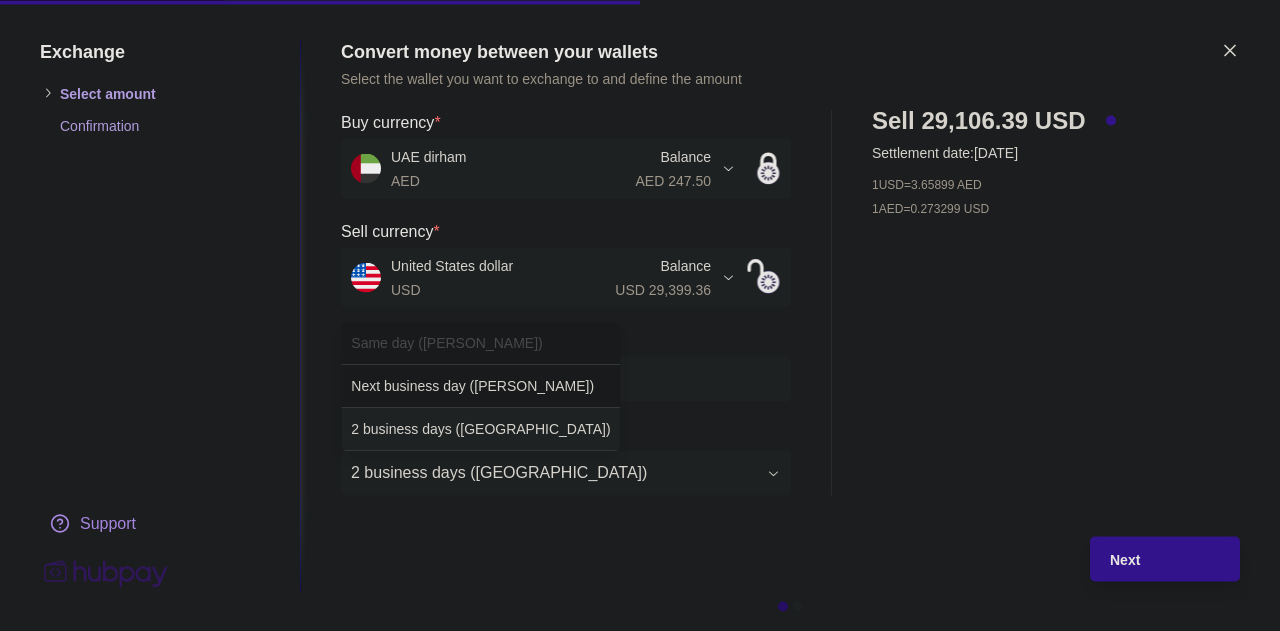 click on "**********" at bounding box center [640, 315] 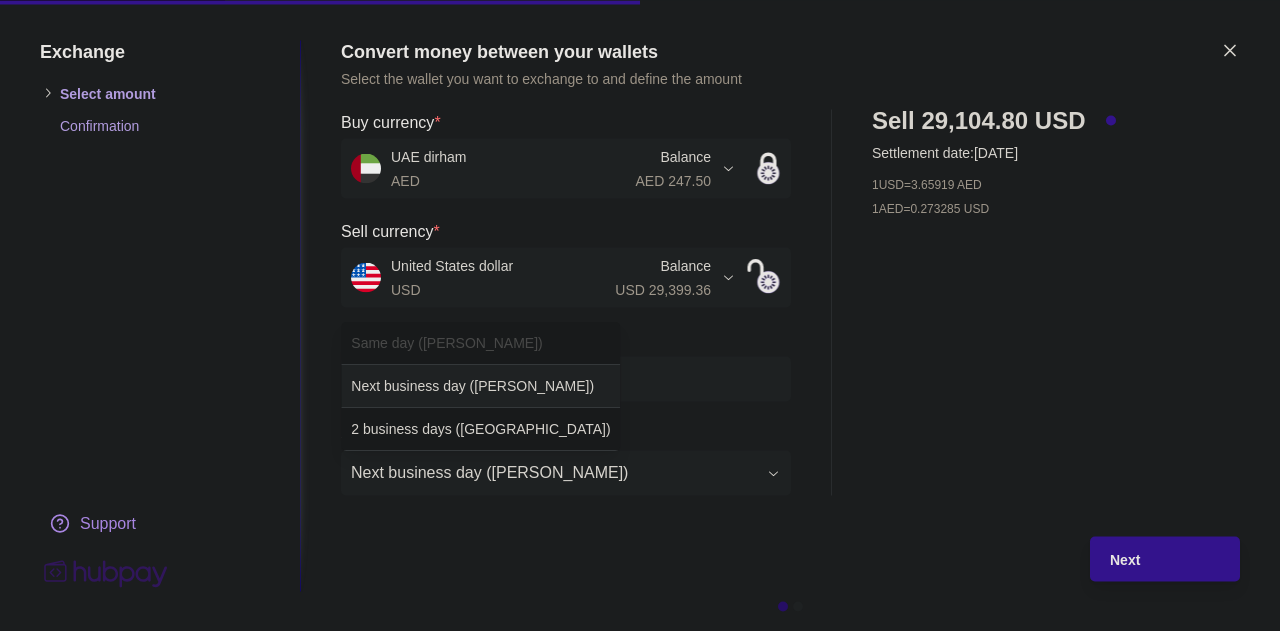 click on "**********" at bounding box center [640, 315] 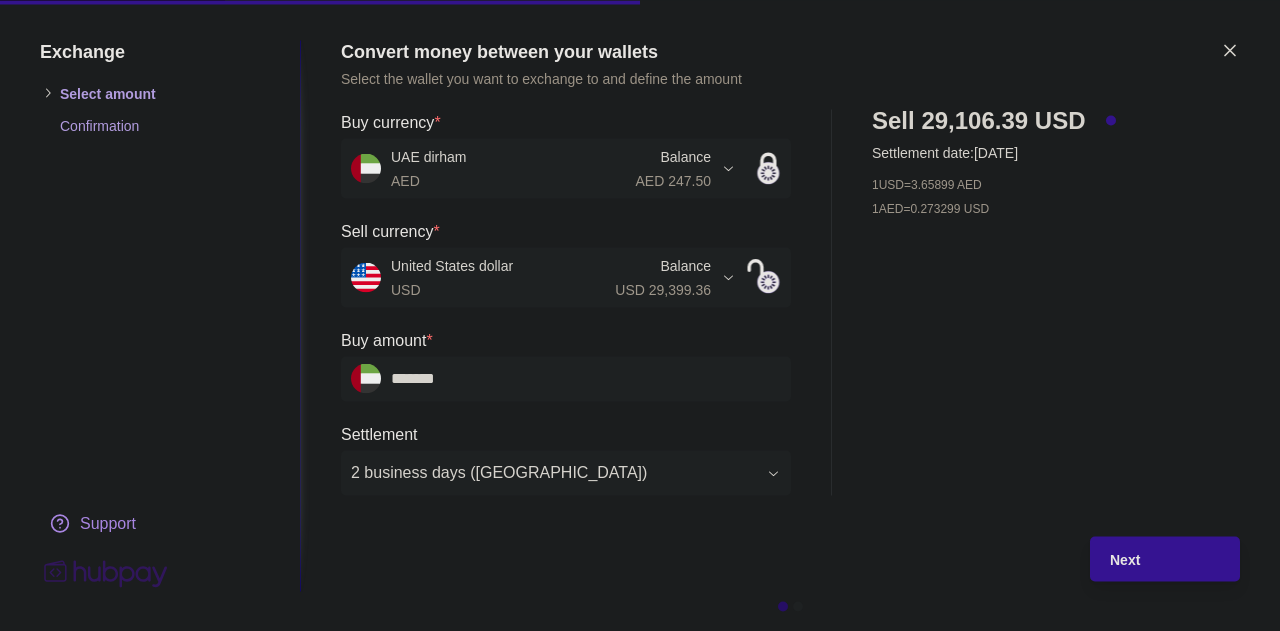 click on "Next" at bounding box center [1125, 560] 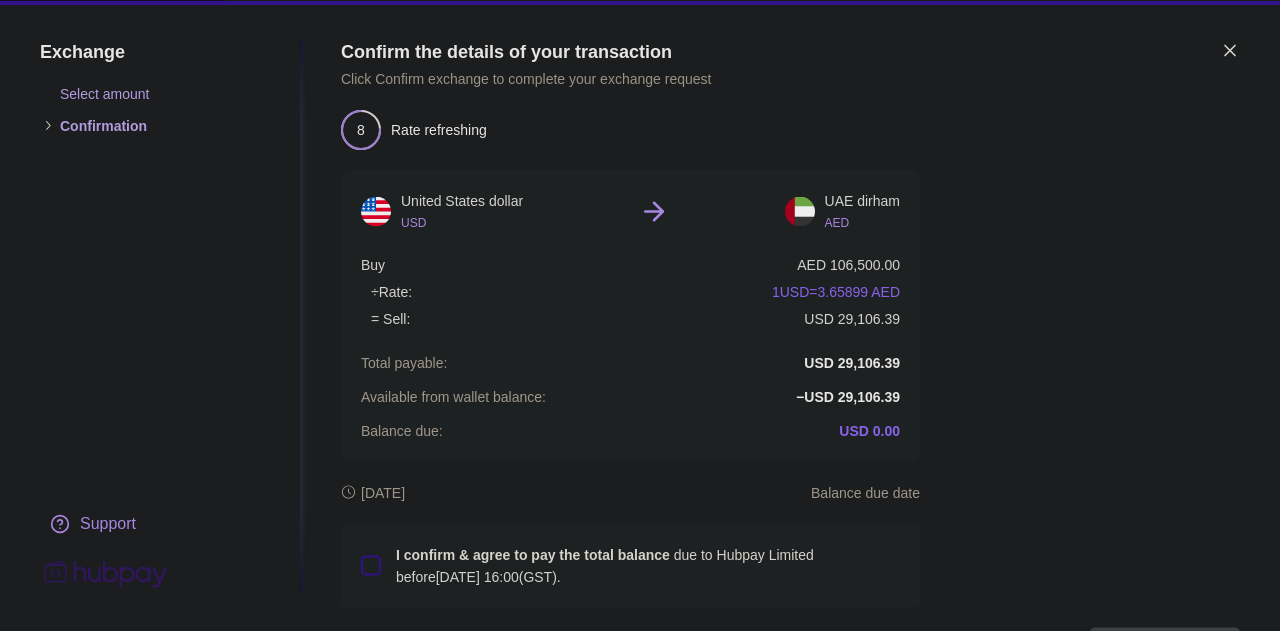 scroll, scrollTop: 106, scrollLeft: 0, axis: vertical 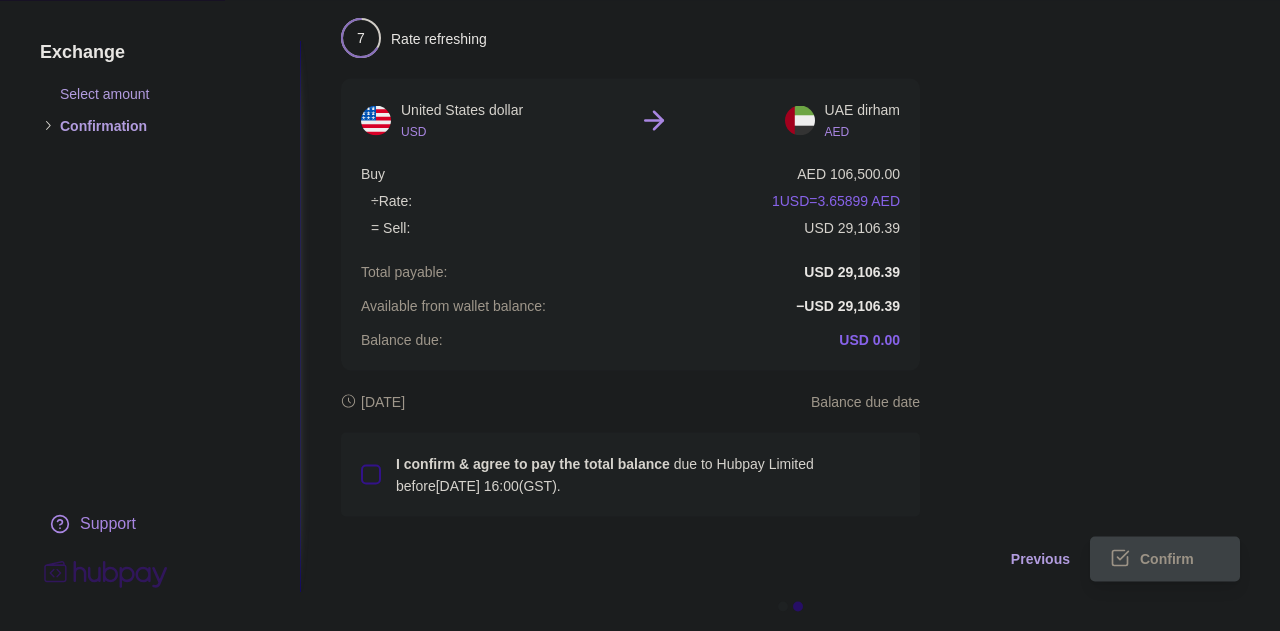 click on "I confirm & agree to pay the total balance   due to Hubpay Limited before  [DATE]   16:00  (GST)." at bounding box center [371, 474] 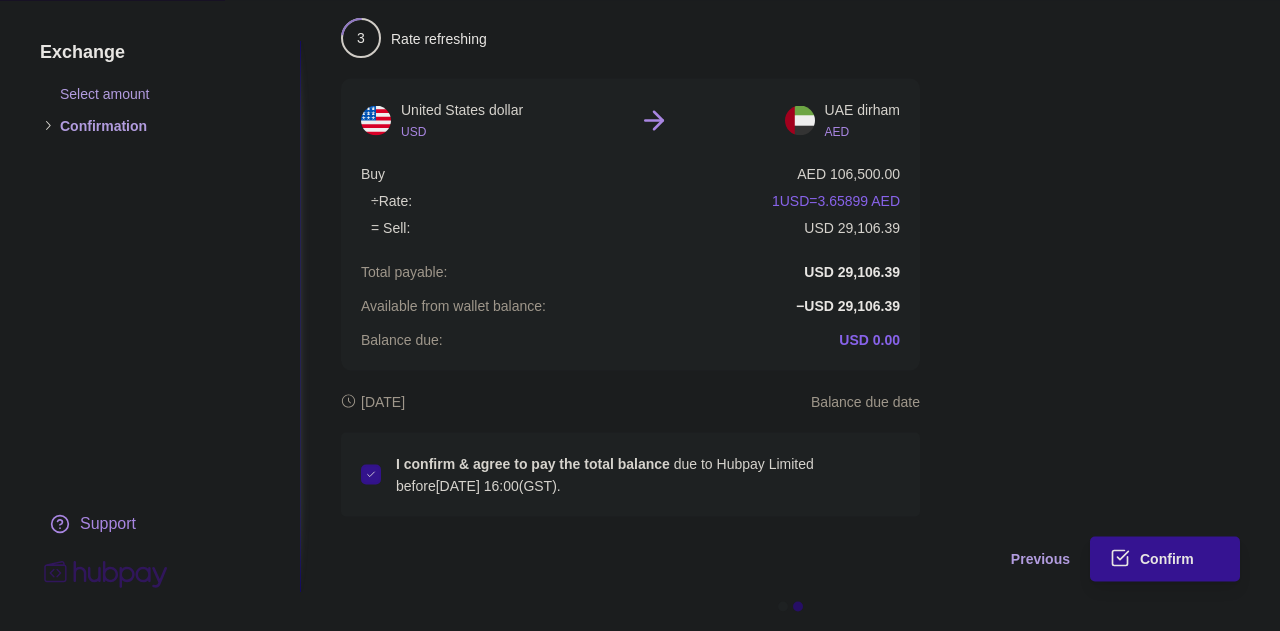 click on "Confirm" at bounding box center (1167, 560) 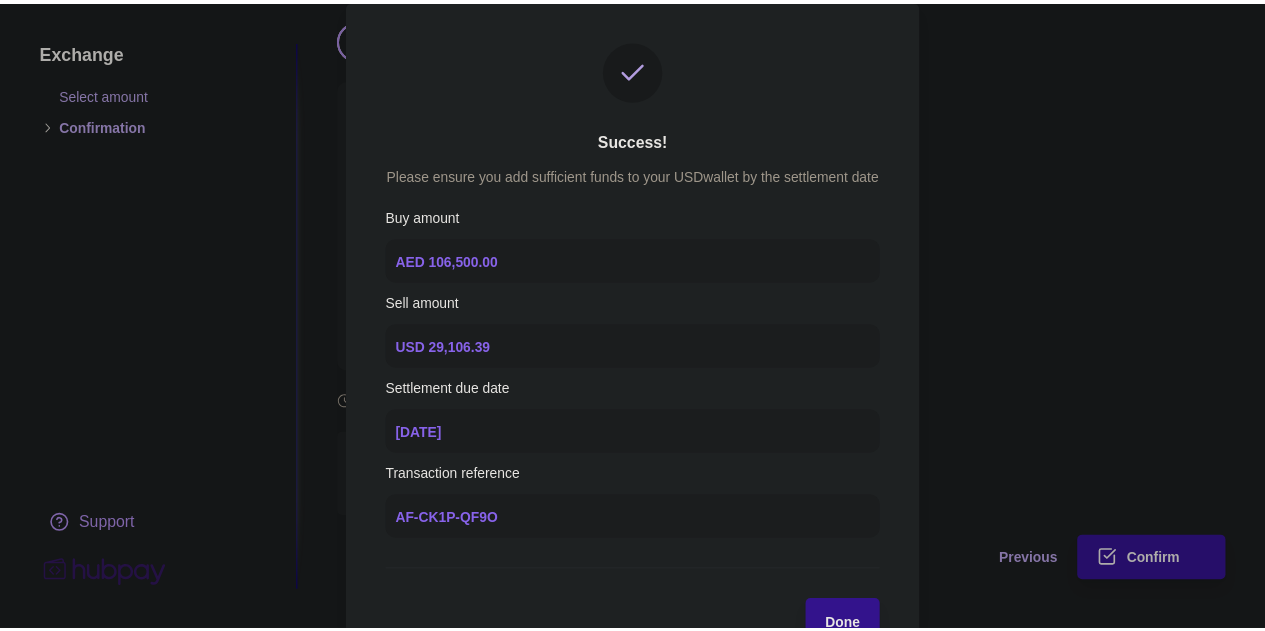 scroll, scrollTop: 54, scrollLeft: 0, axis: vertical 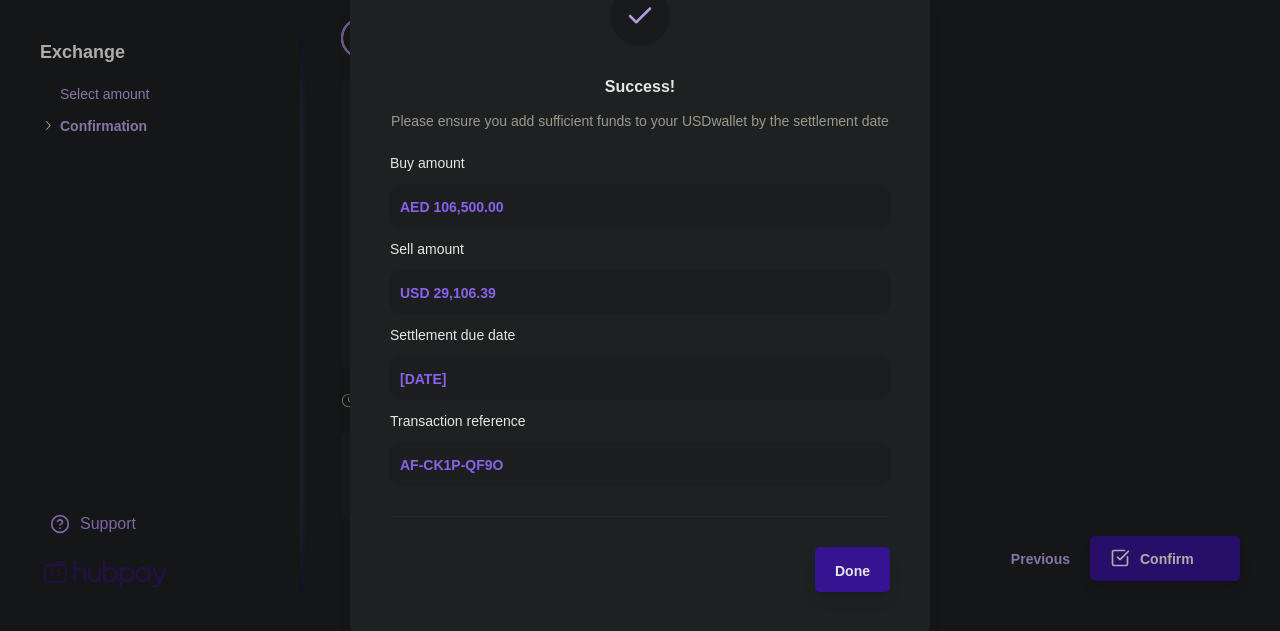 click on "Done" at bounding box center [852, 571] 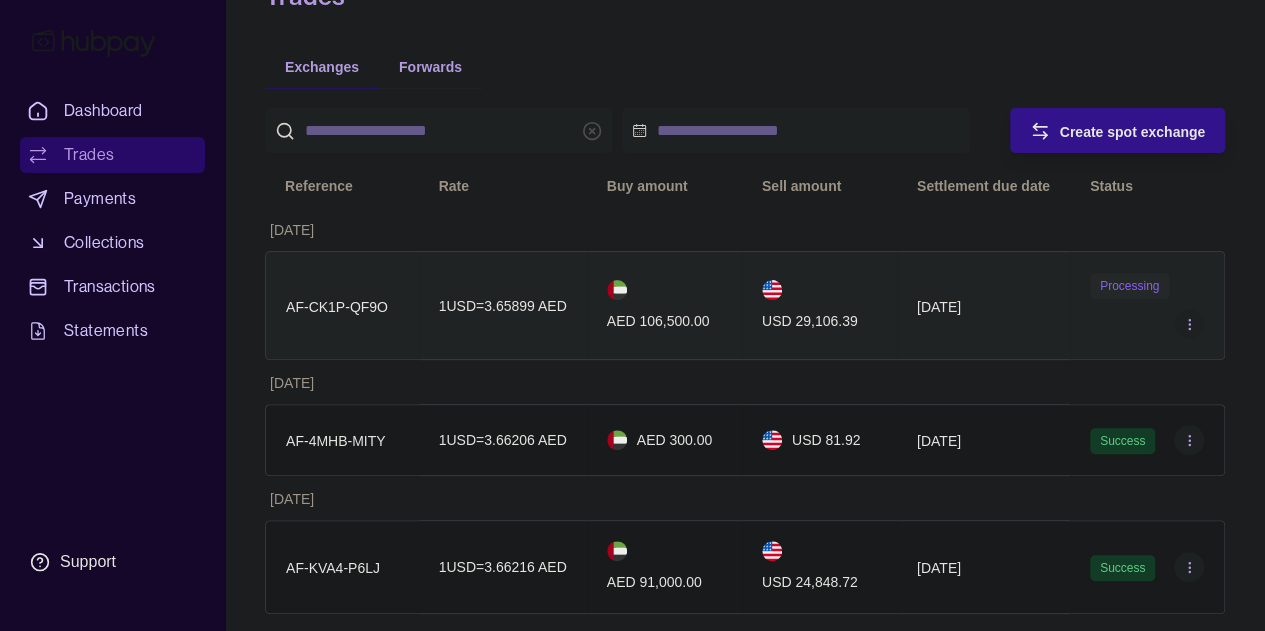 scroll, scrollTop: 0, scrollLeft: 0, axis: both 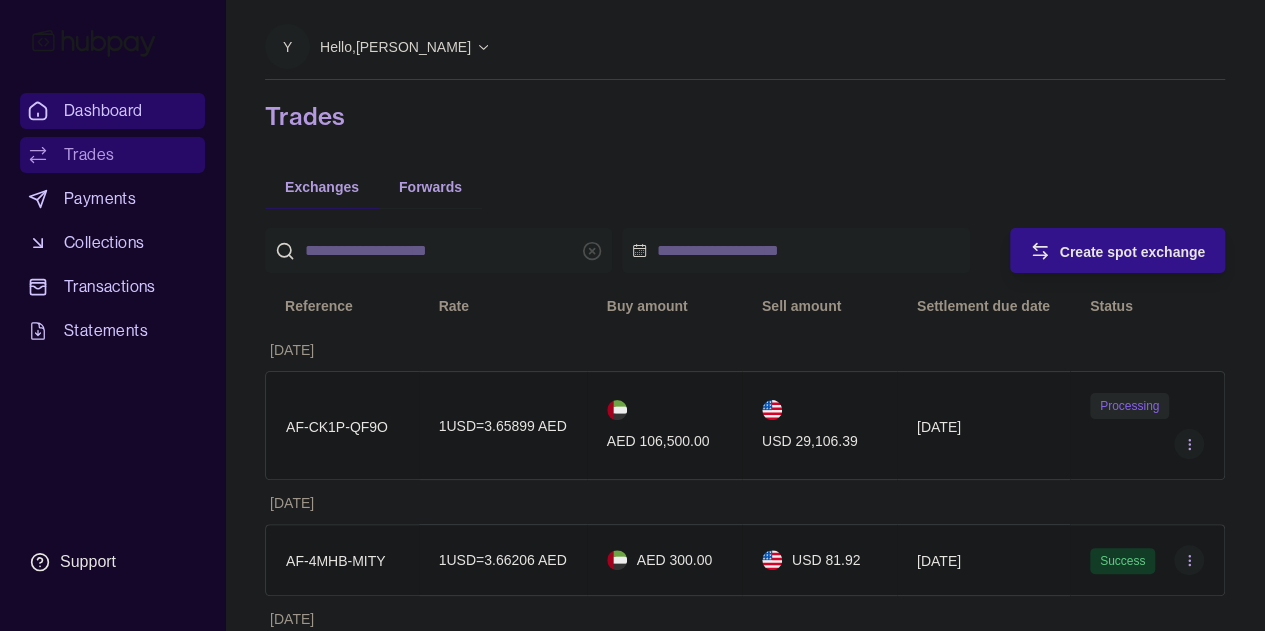 click on "Dashboard" at bounding box center (103, 111) 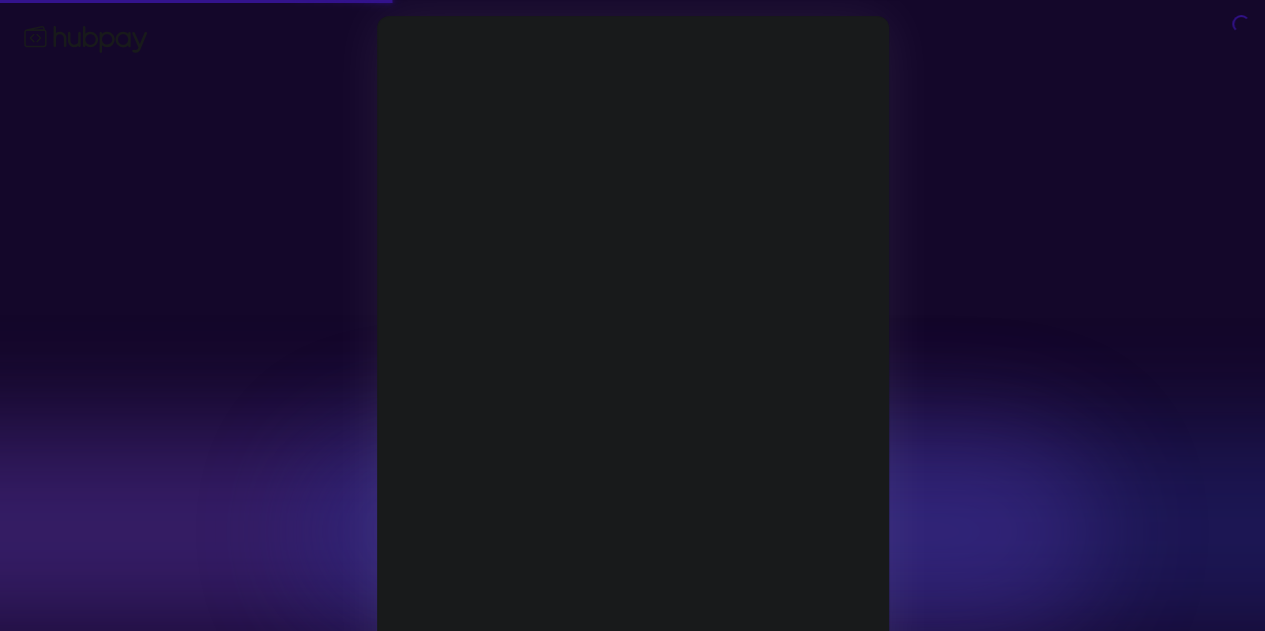 type on "**********" 